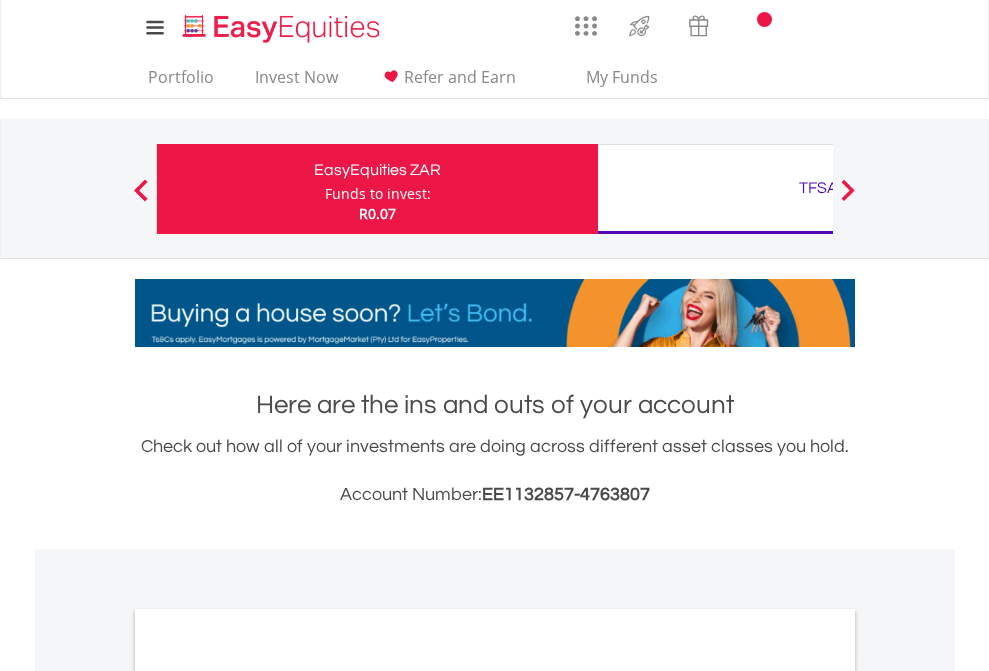 click on "Funds to invest:" at bounding box center [378, 194] 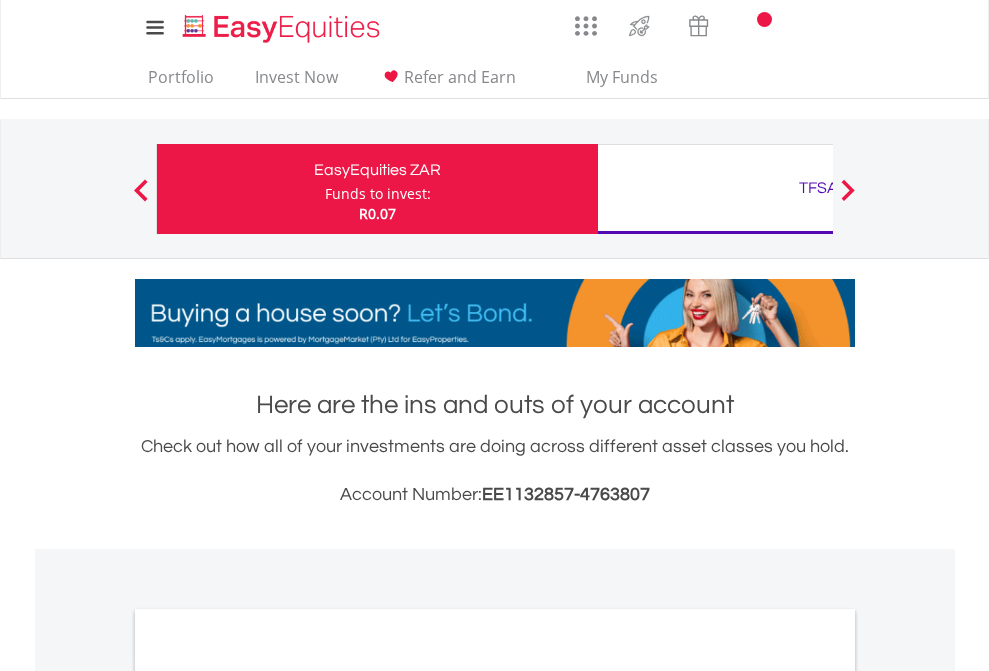 scroll, scrollTop: 0, scrollLeft: 0, axis: both 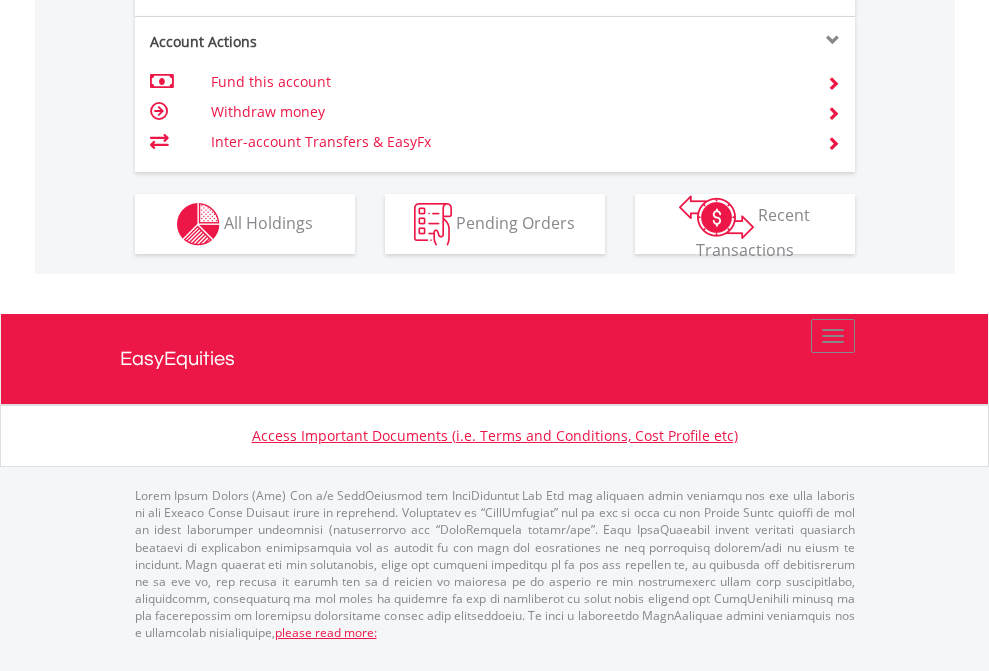 click on "Investment types" at bounding box center [706, -337] 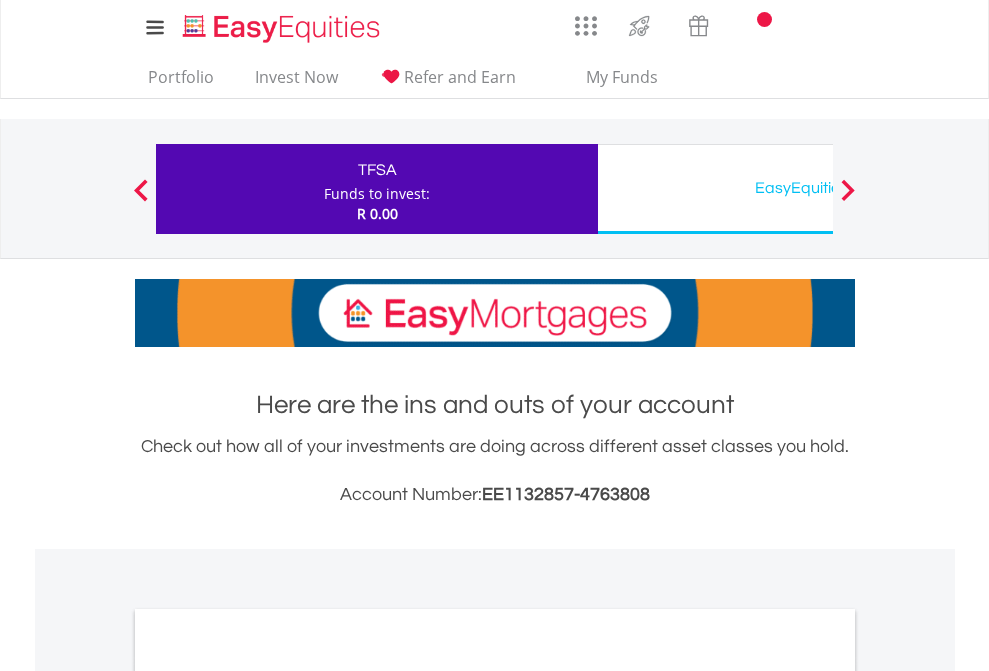 scroll, scrollTop: 0, scrollLeft: 0, axis: both 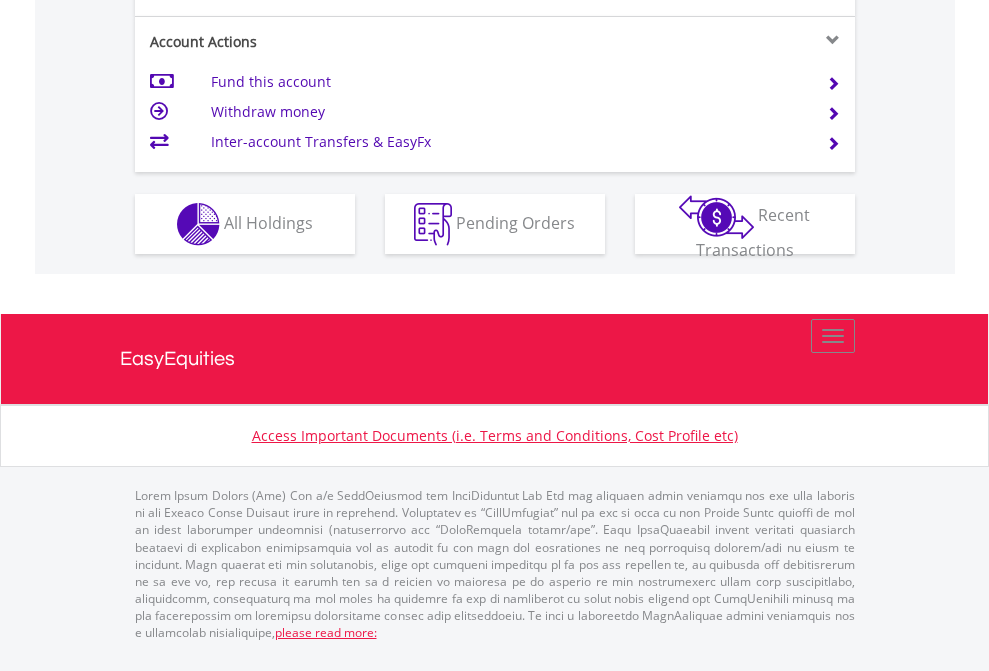 click on "Investment types" at bounding box center [706, -337] 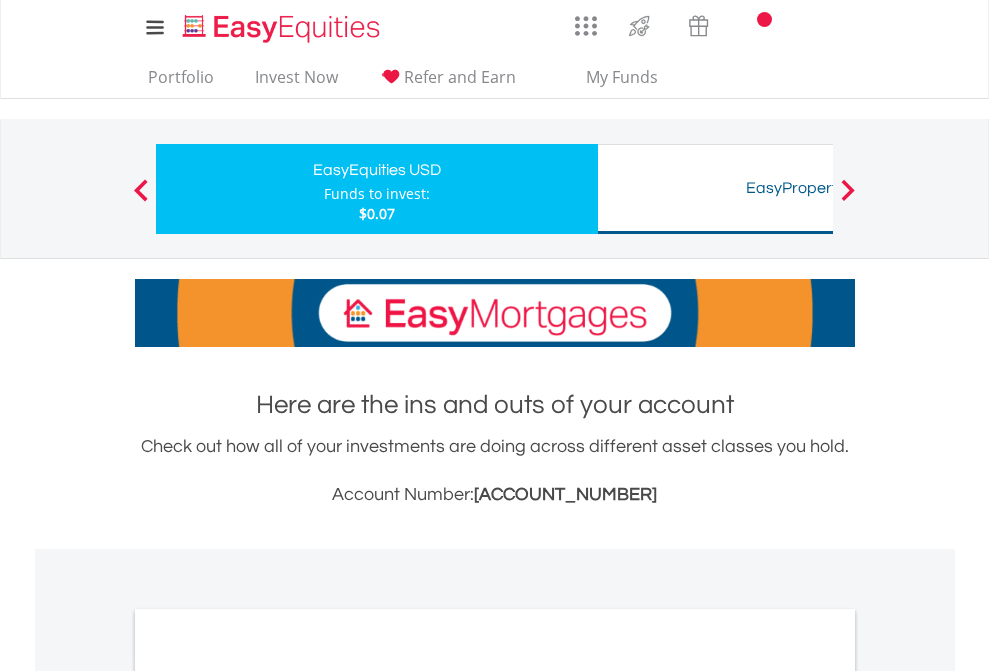 scroll, scrollTop: 0, scrollLeft: 0, axis: both 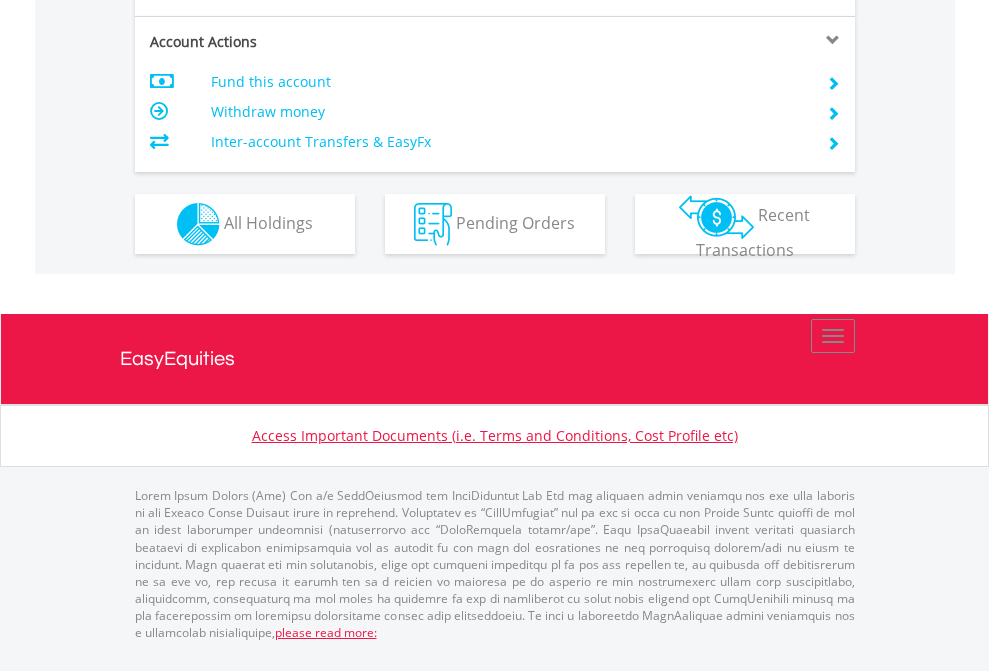 click on "Investment types" at bounding box center [706, -337] 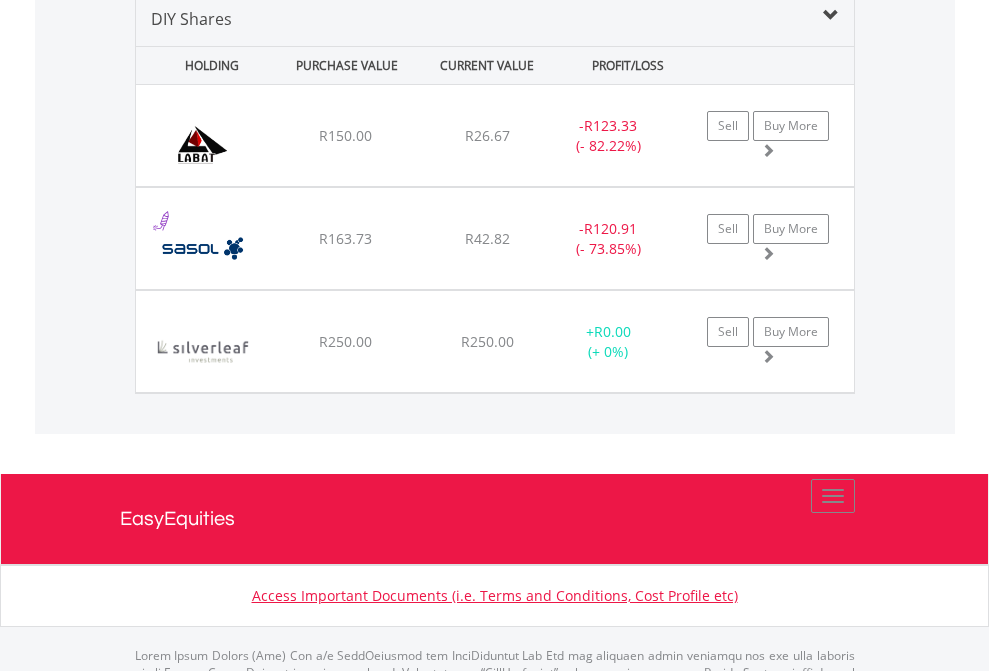 scroll, scrollTop: 1933, scrollLeft: 0, axis: vertical 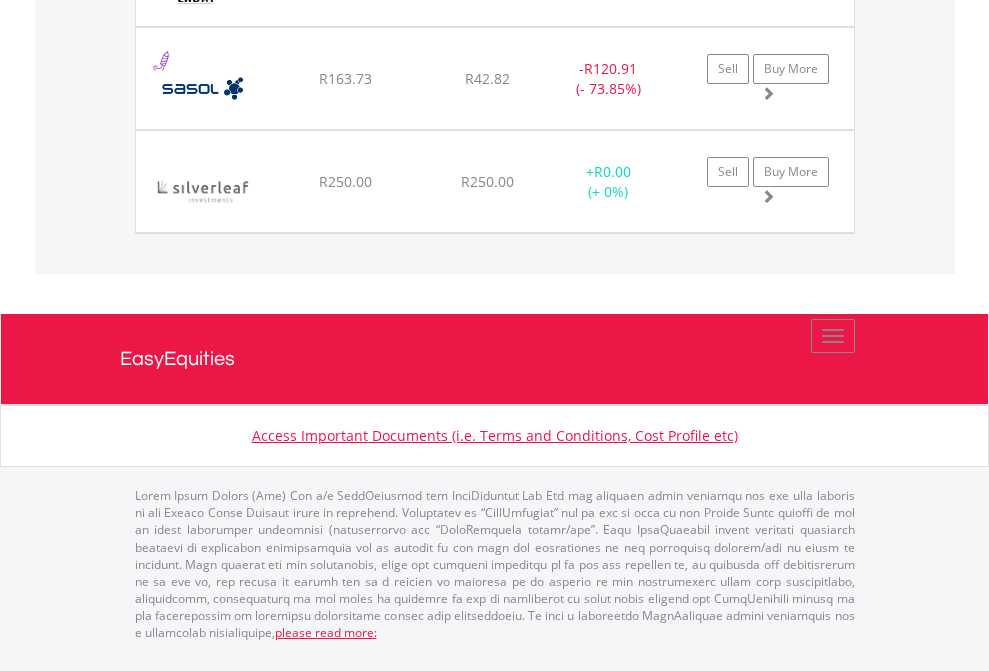 click on "TFSA" at bounding box center [818, -1174] 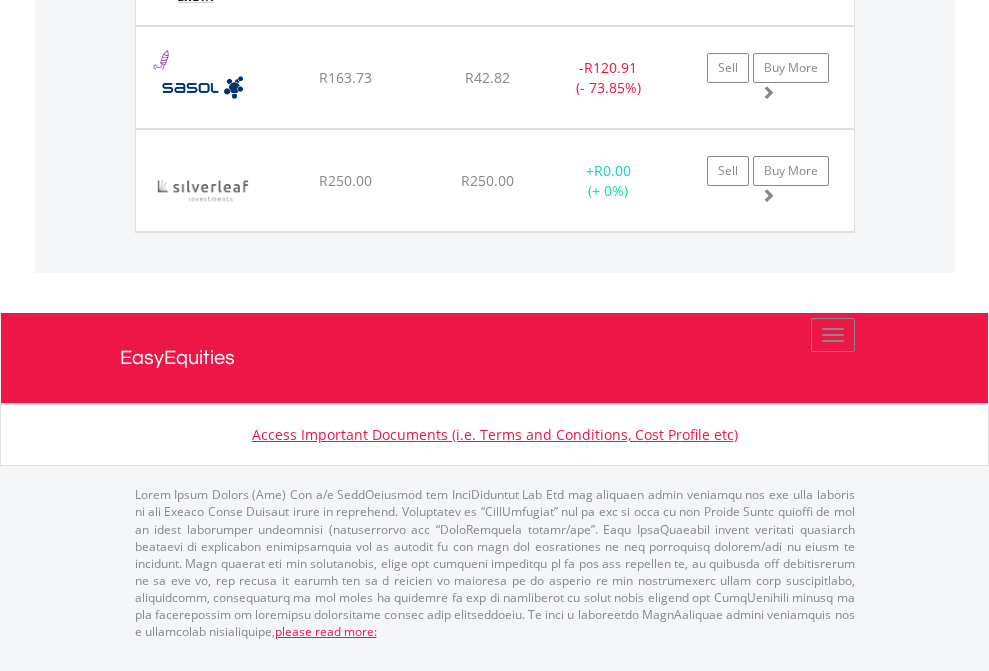 scroll, scrollTop: 144, scrollLeft: 0, axis: vertical 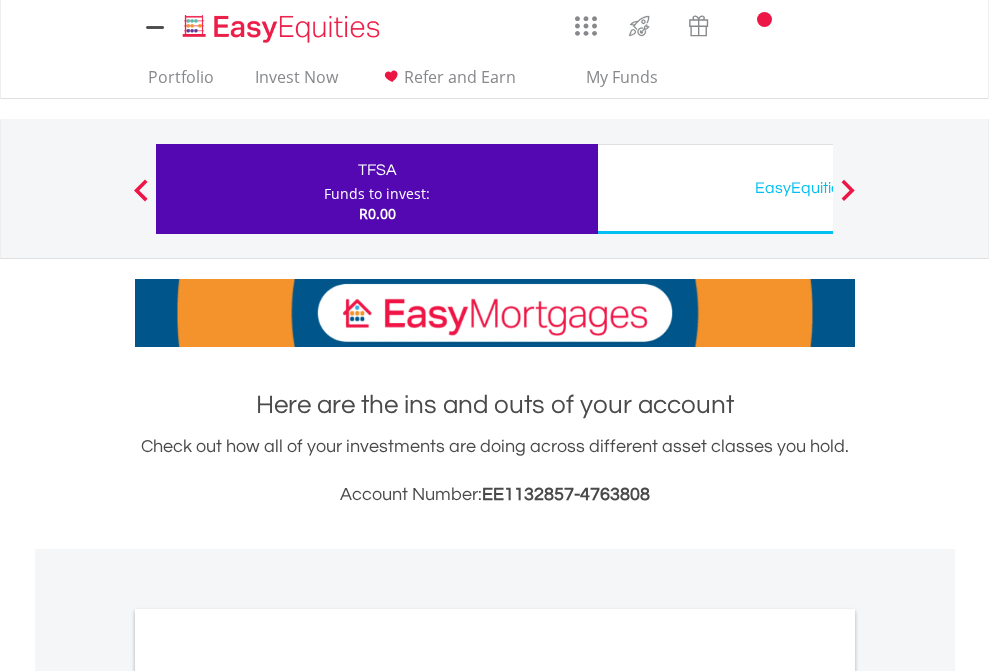 click on "All Holdings" at bounding box center (268, 1096) 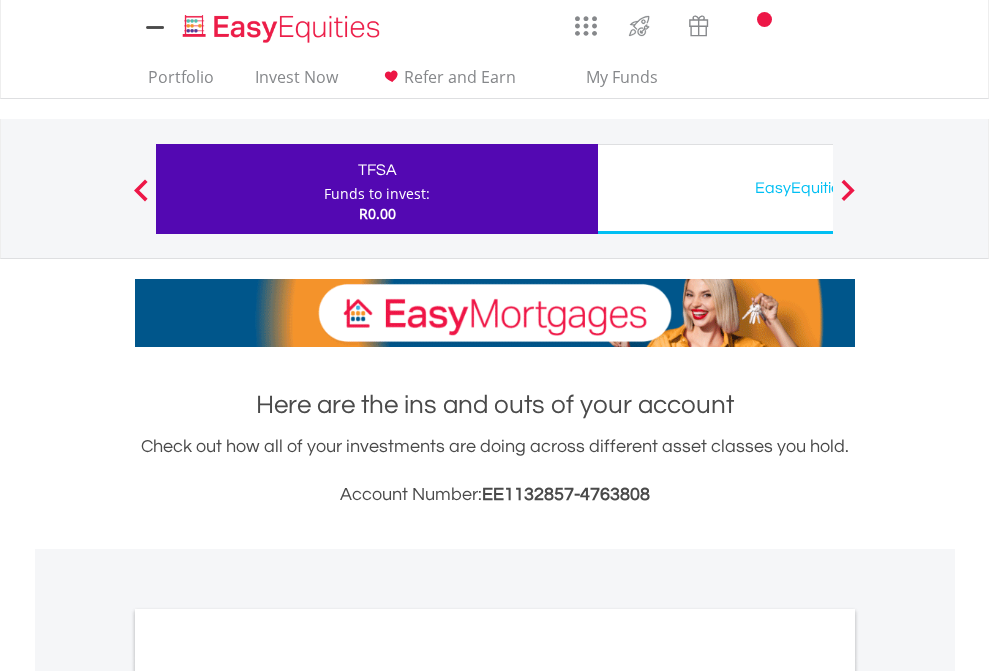 scroll, scrollTop: 1202, scrollLeft: 0, axis: vertical 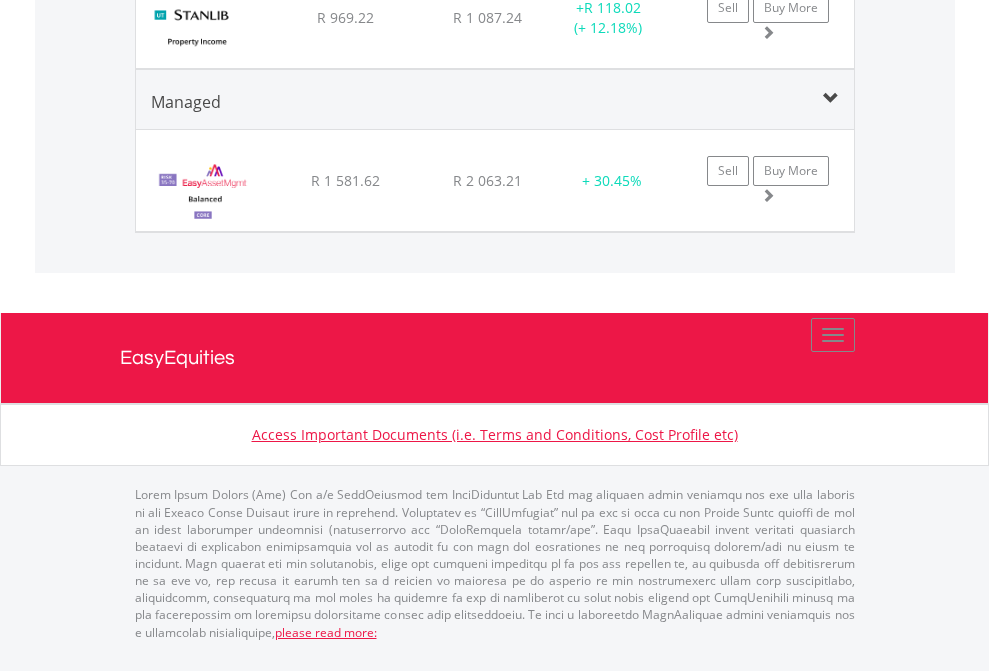 click on "EasyEquities USD" at bounding box center (818, -2029) 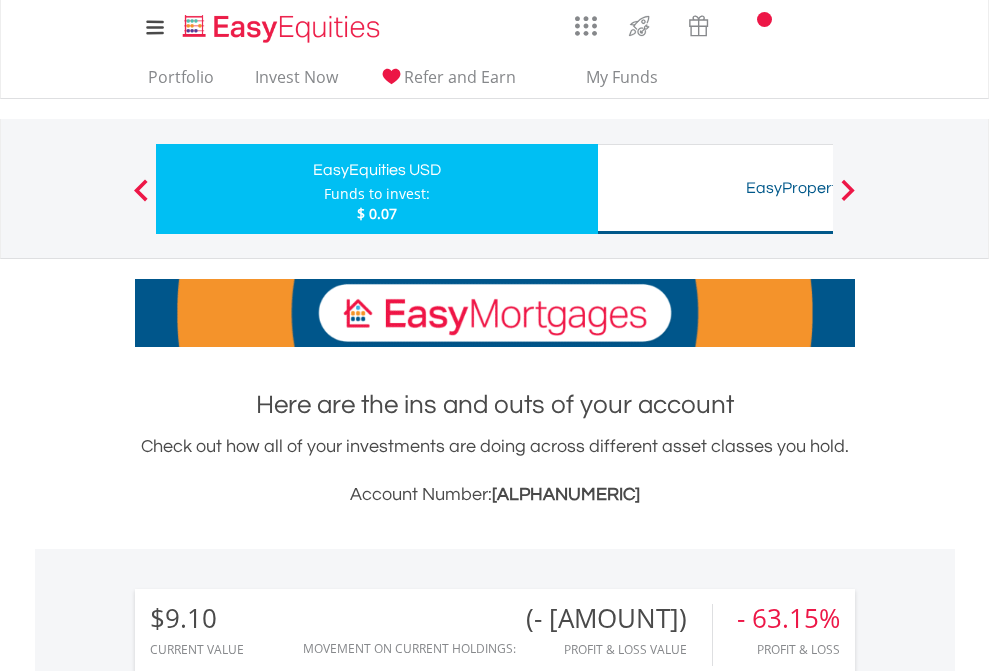 scroll, scrollTop: 1573, scrollLeft: 0, axis: vertical 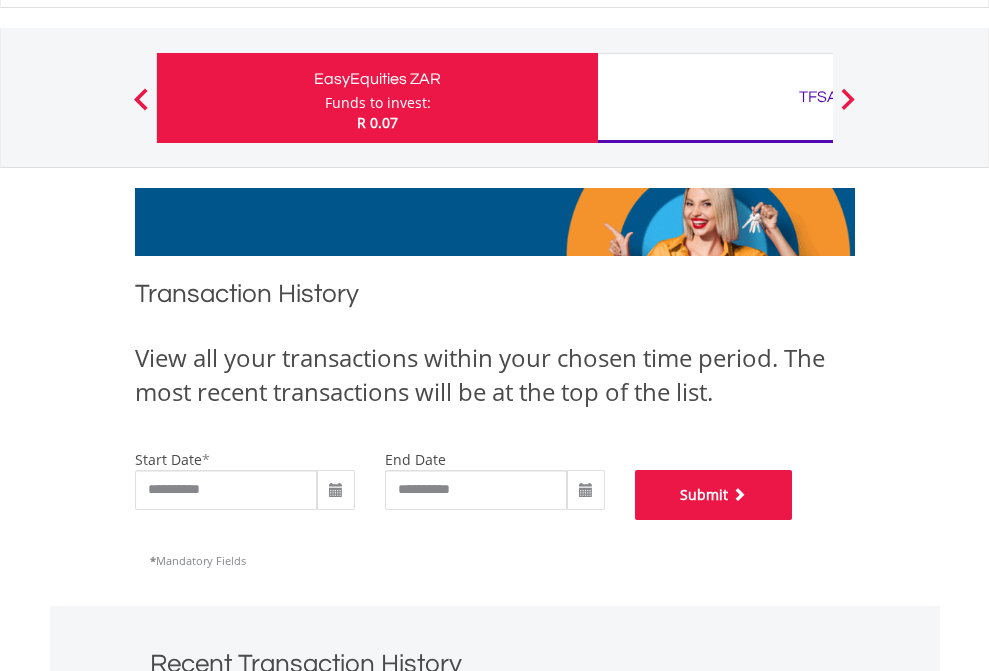 click on "Submit" at bounding box center [714, 495] 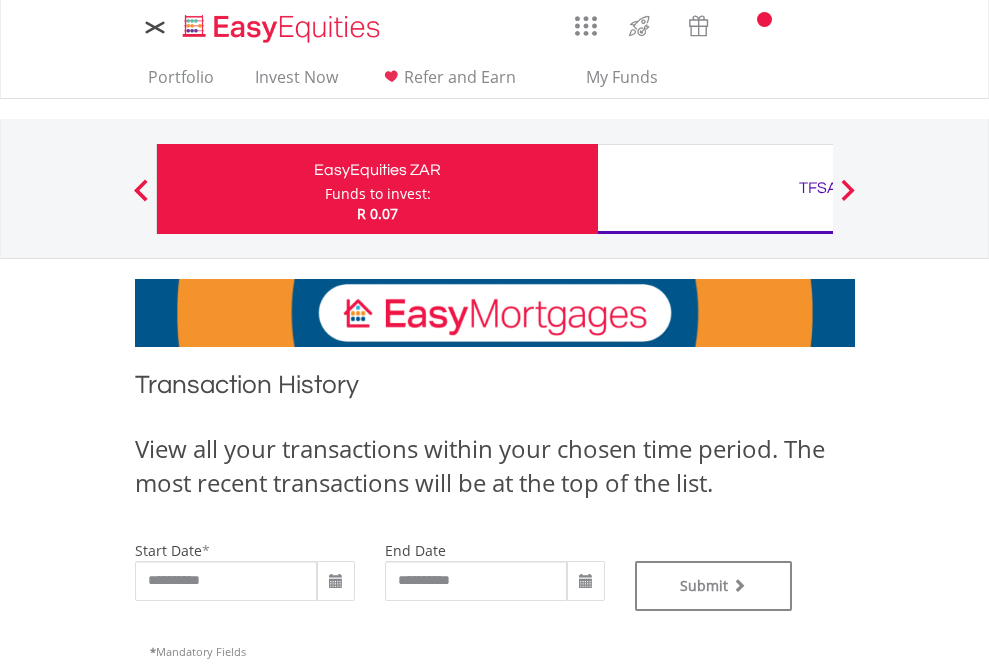 scroll, scrollTop: 0, scrollLeft: 0, axis: both 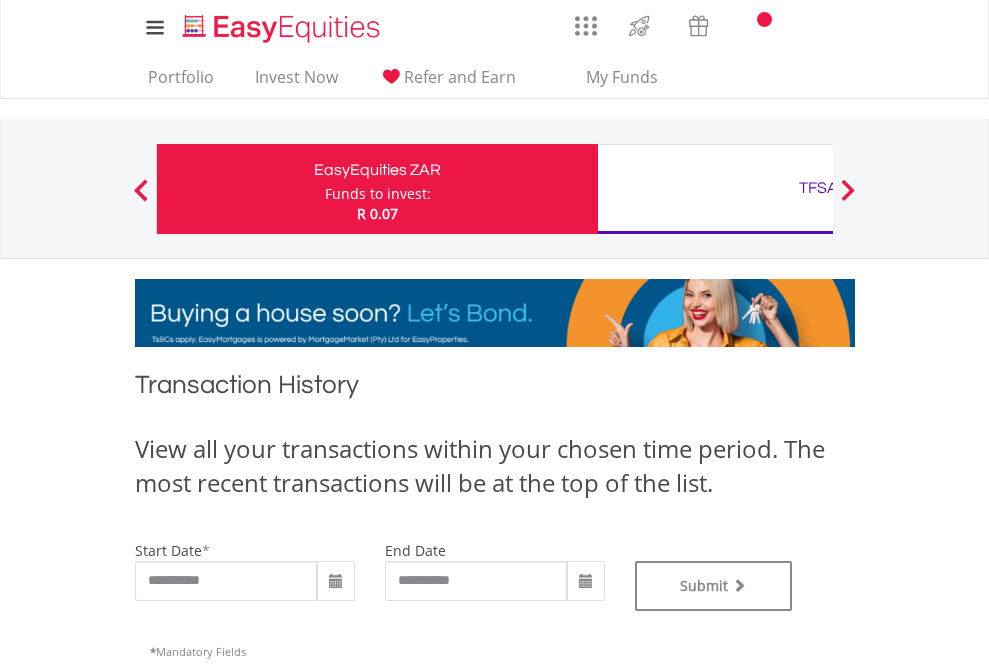 click on "TFSA" at bounding box center (818, 188) 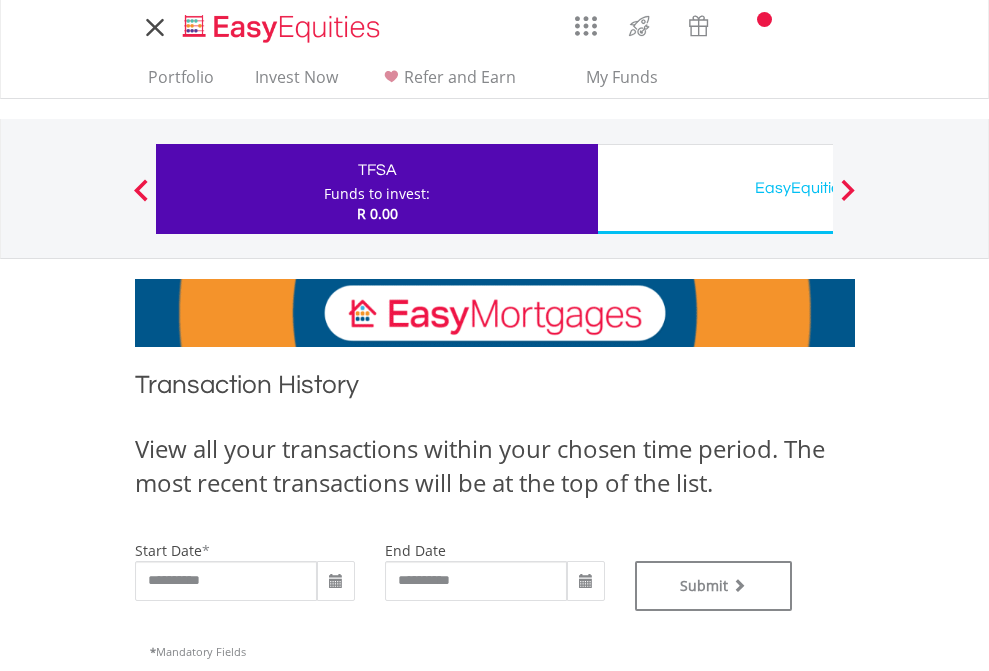scroll, scrollTop: 0, scrollLeft: 0, axis: both 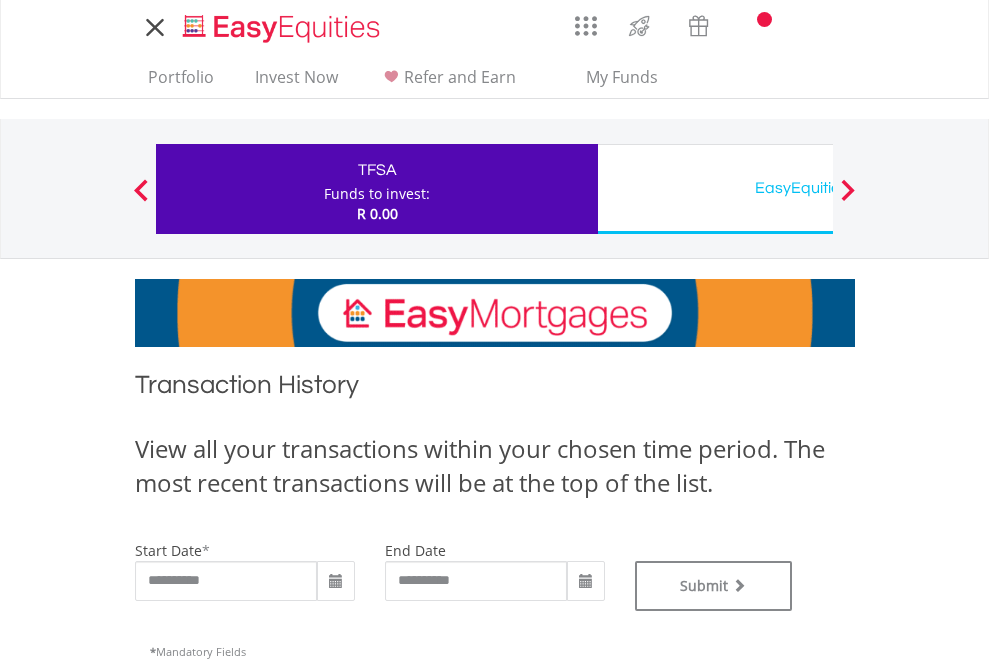 type on "**********" 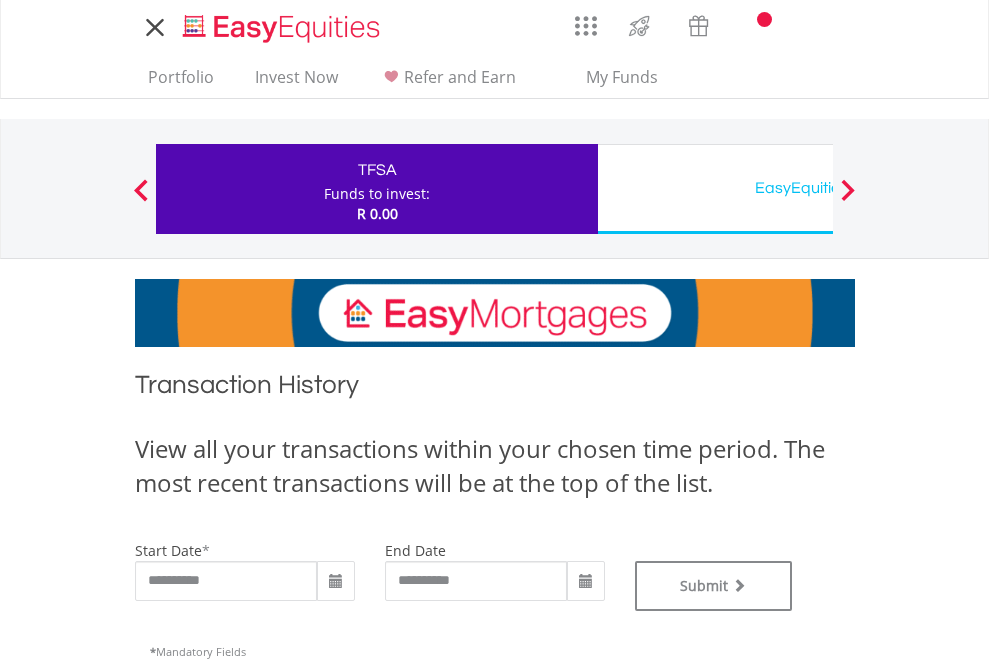 type on "**********" 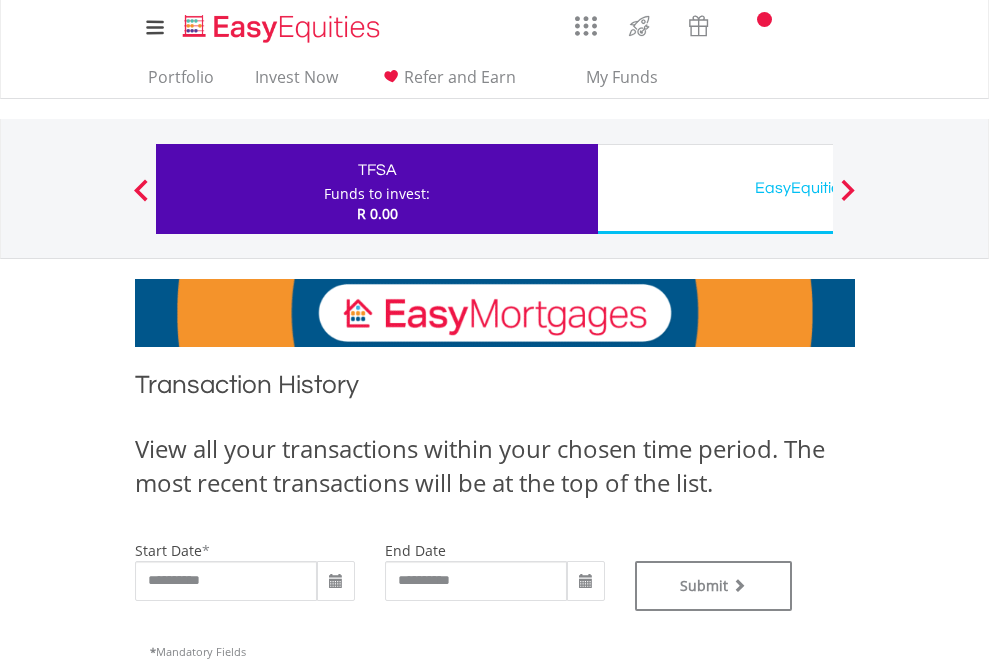scroll, scrollTop: 811, scrollLeft: 0, axis: vertical 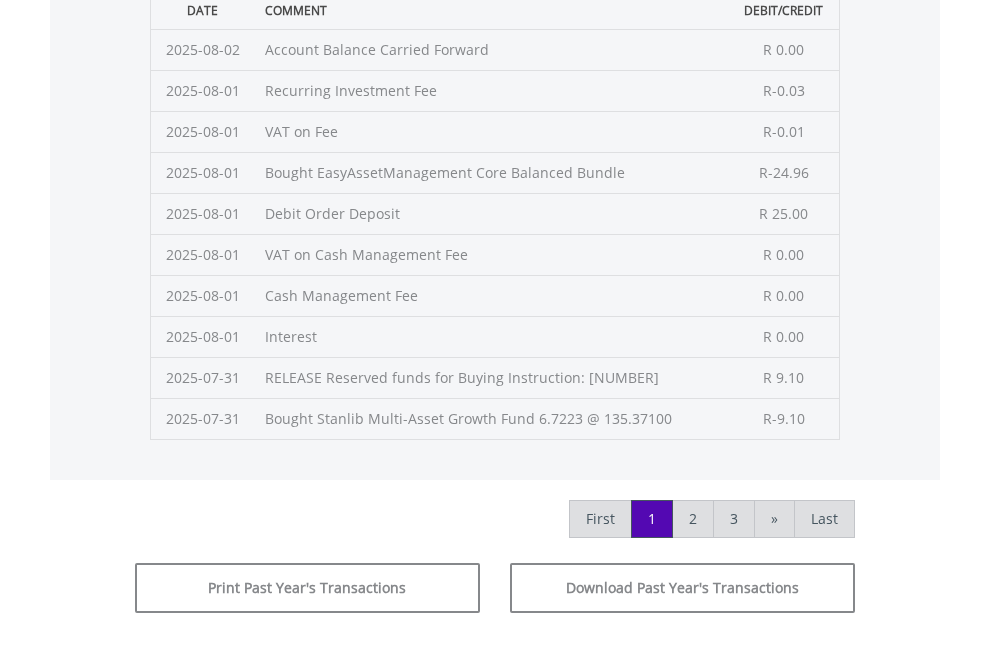 click on "Submit" at bounding box center (714, -225) 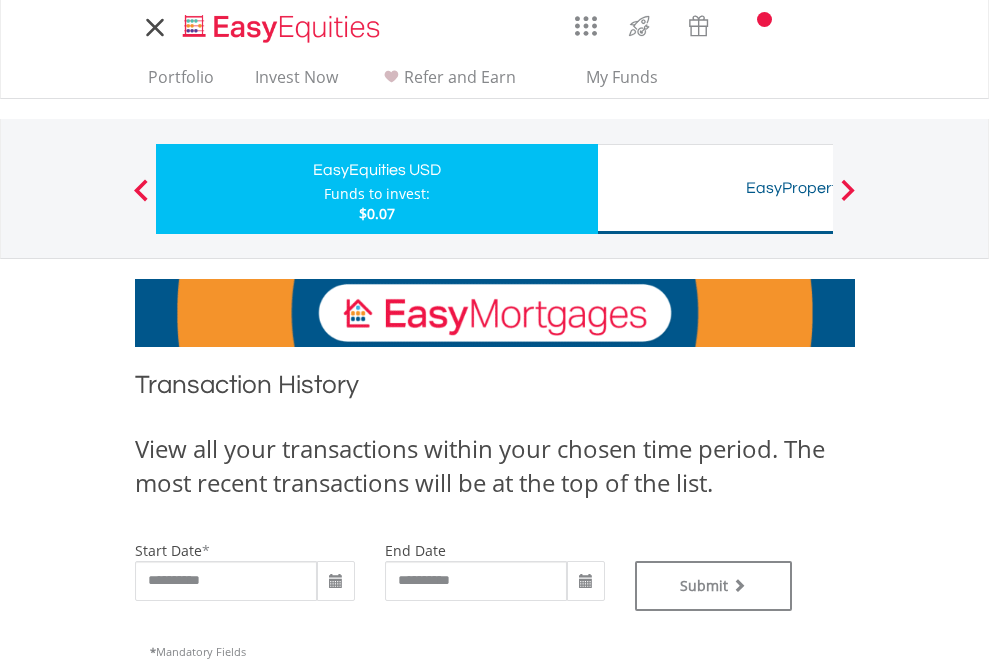 scroll, scrollTop: 0, scrollLeft: 0, axis: both 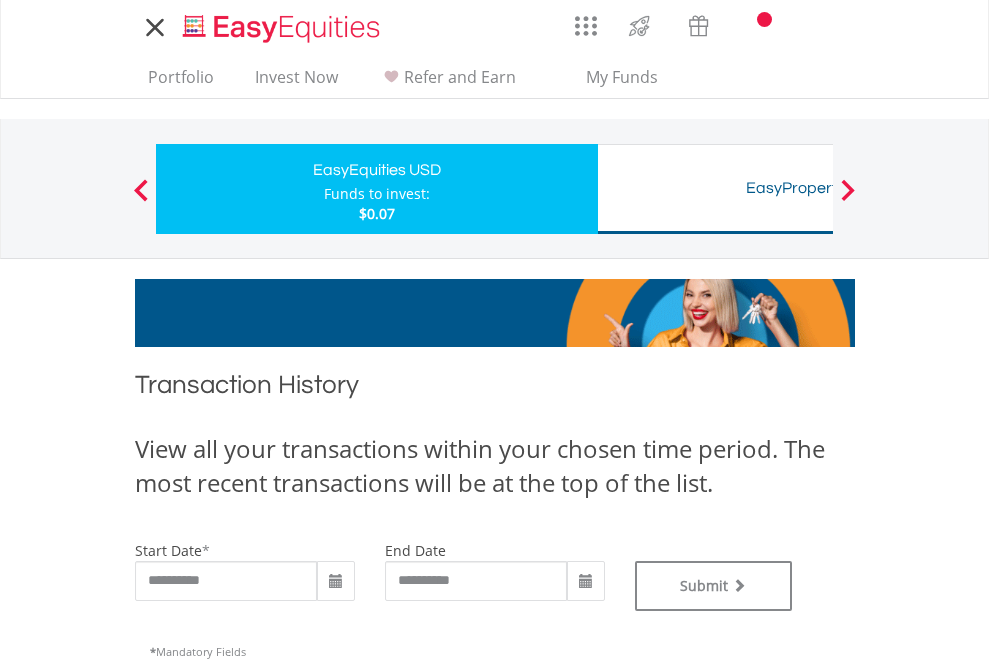 type on "**********" 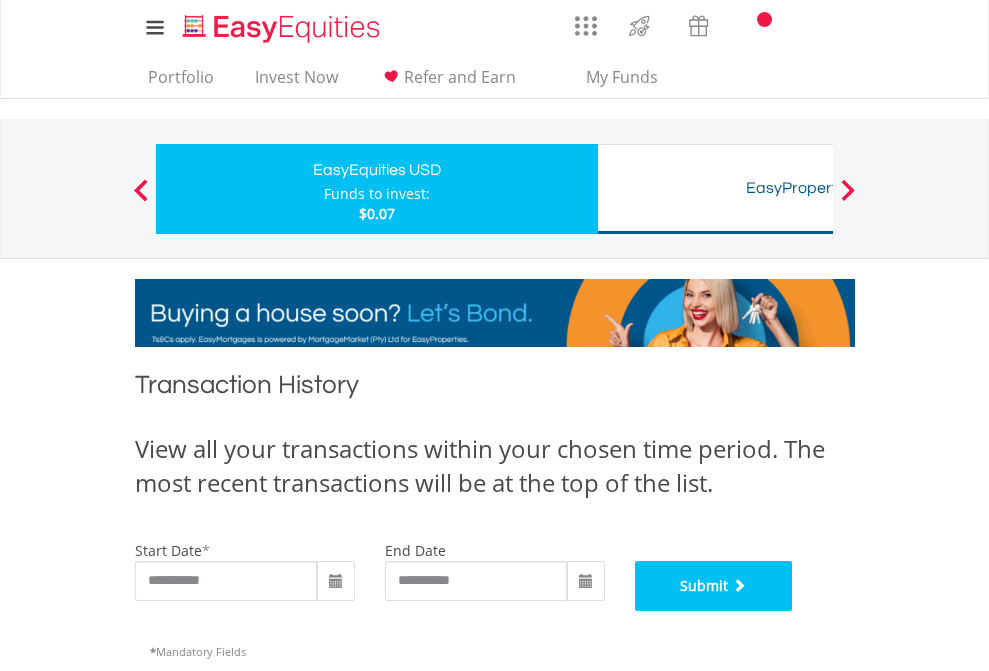 click on "Submit" at bounding box center (714, 586) 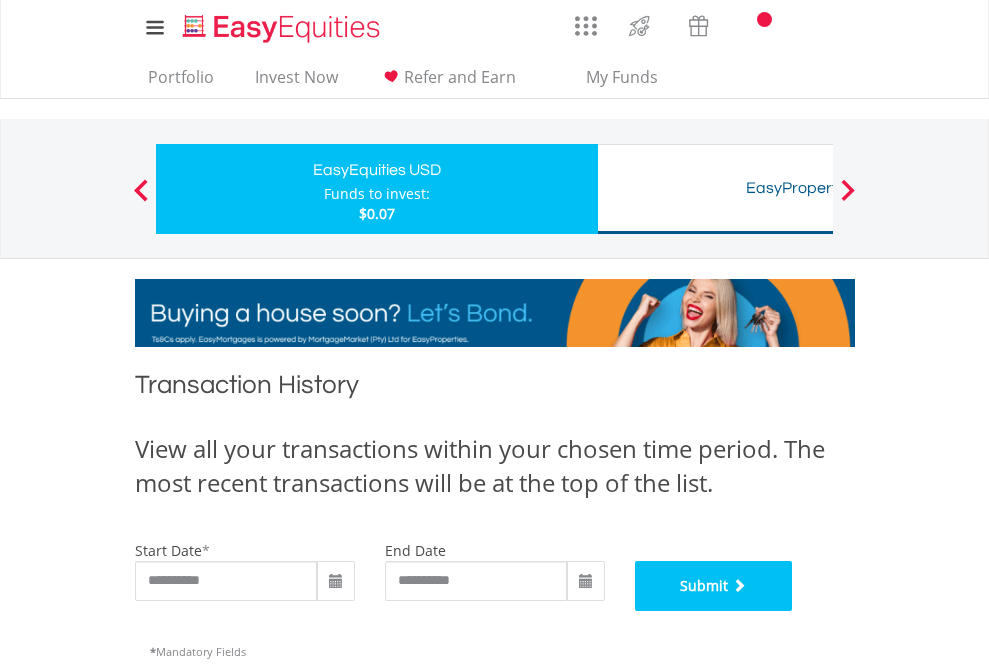 scroll, scrollTop: 811, scrollLeft: 0, axis: vertical 